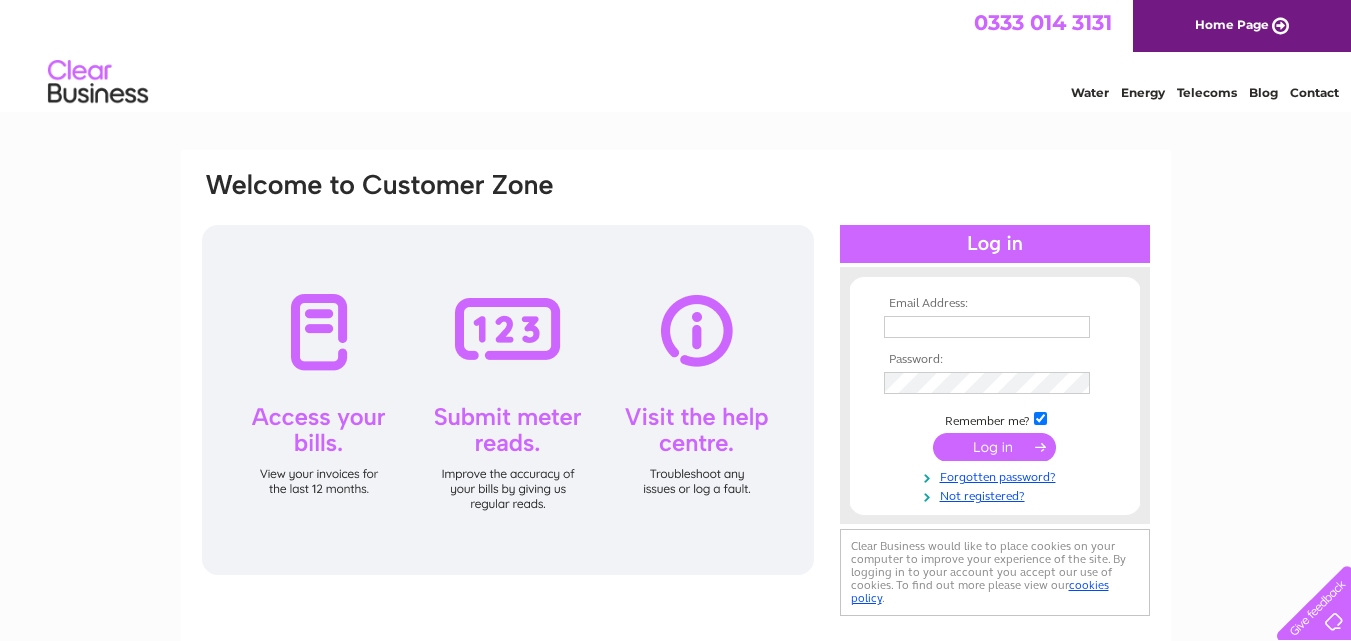scroll, scrollTop: 0, scrollLeft: 0, axis: both 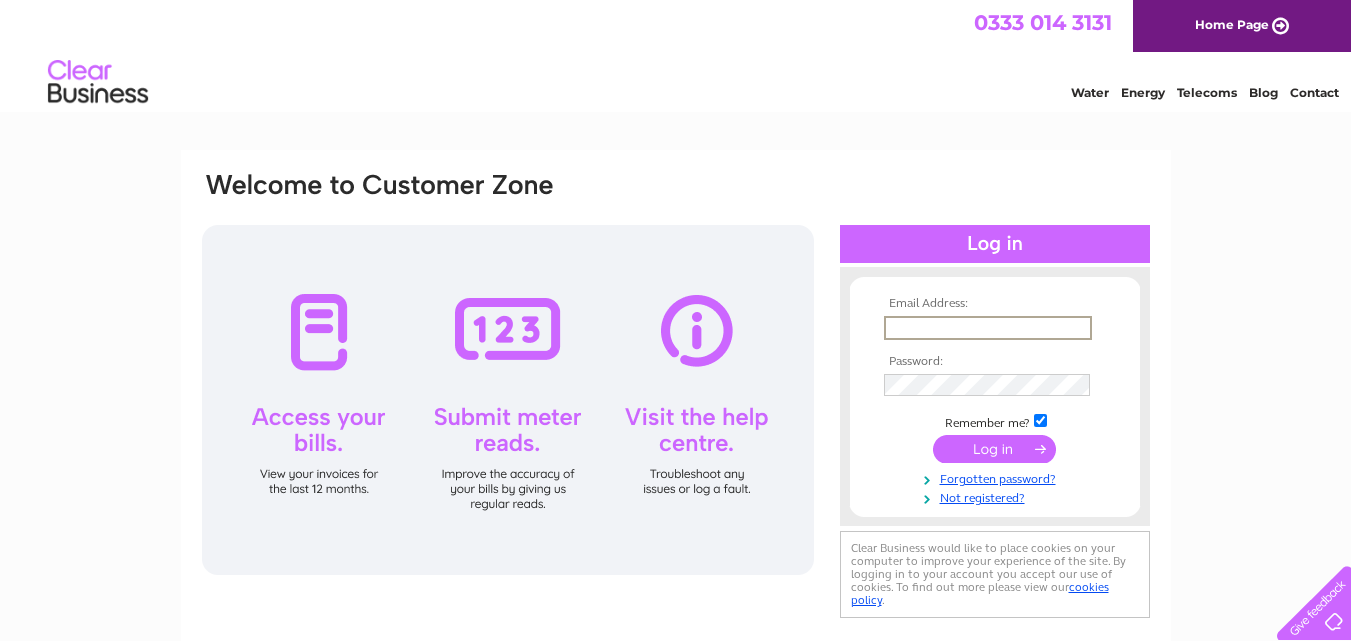 click at bounding box center (988, 328) 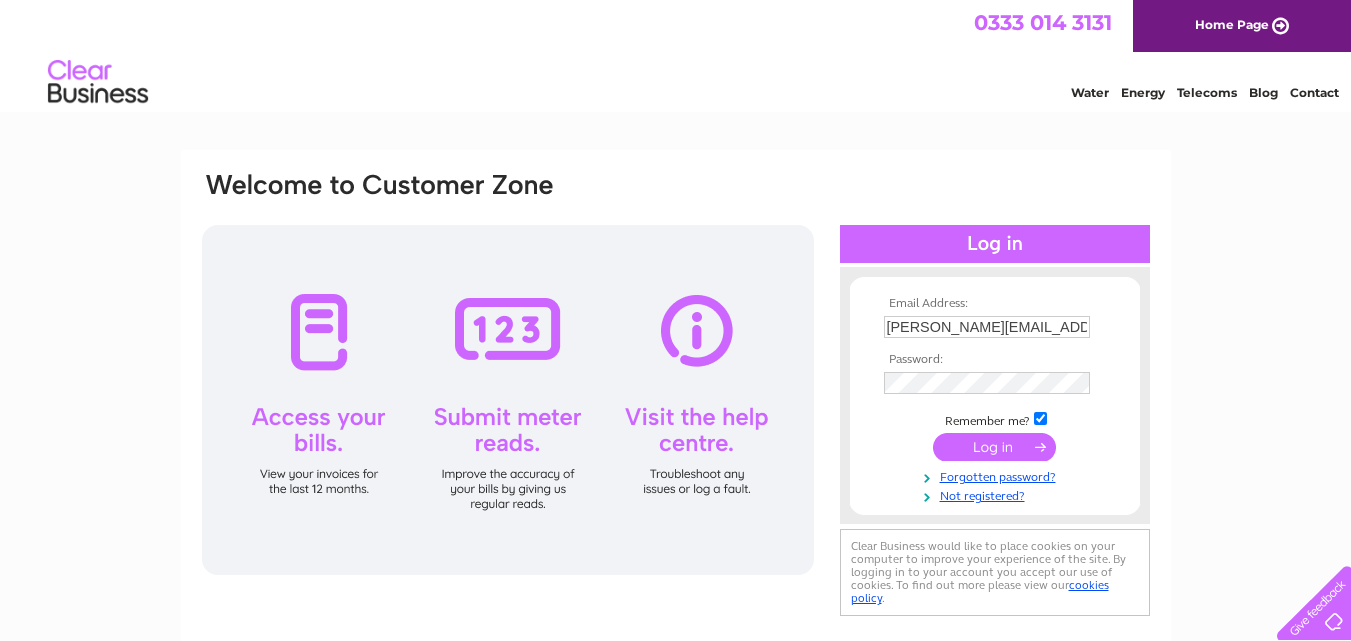 click at bounding box center [994, 447] 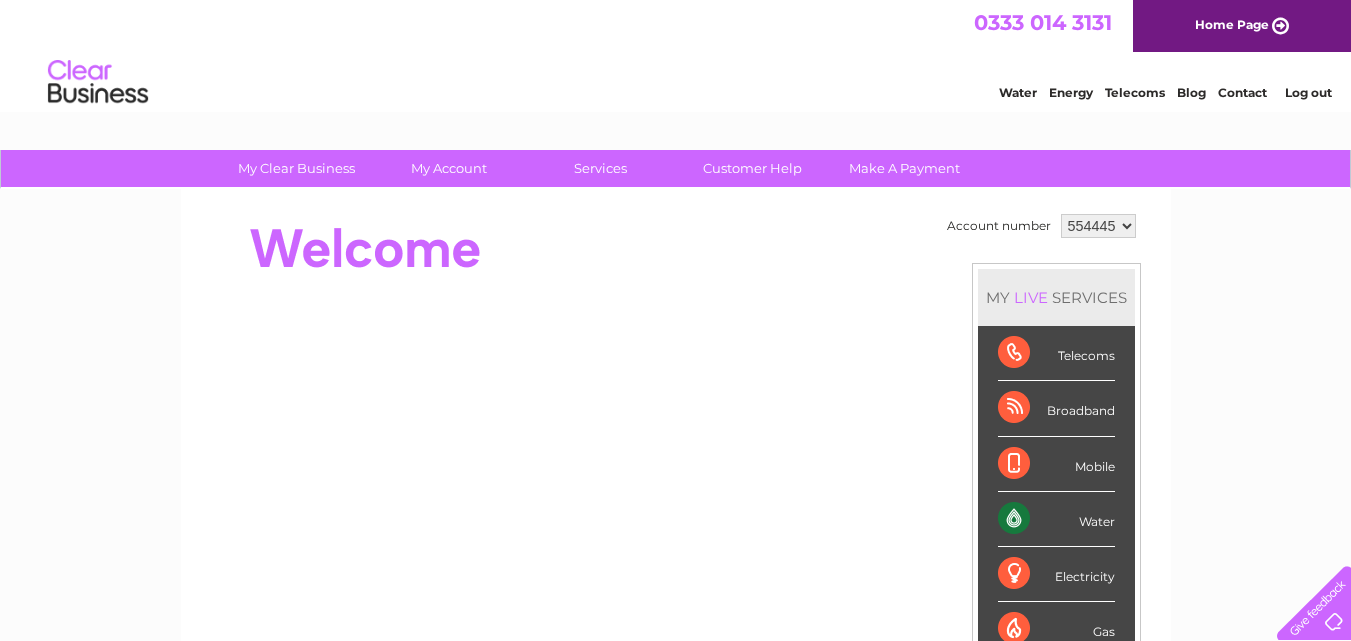 scroll, scrollTop: 0, scrollLeft: 0, axis: both 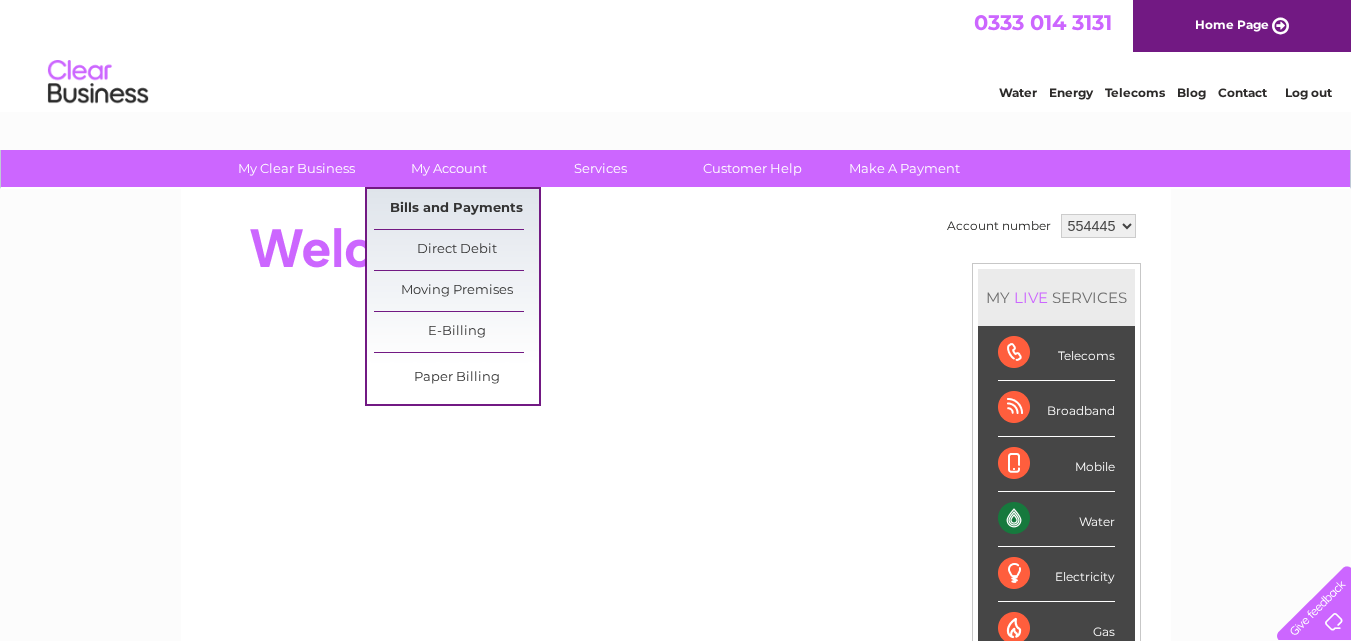 click on "Bills and Payments" at bounding box center [456, 209] 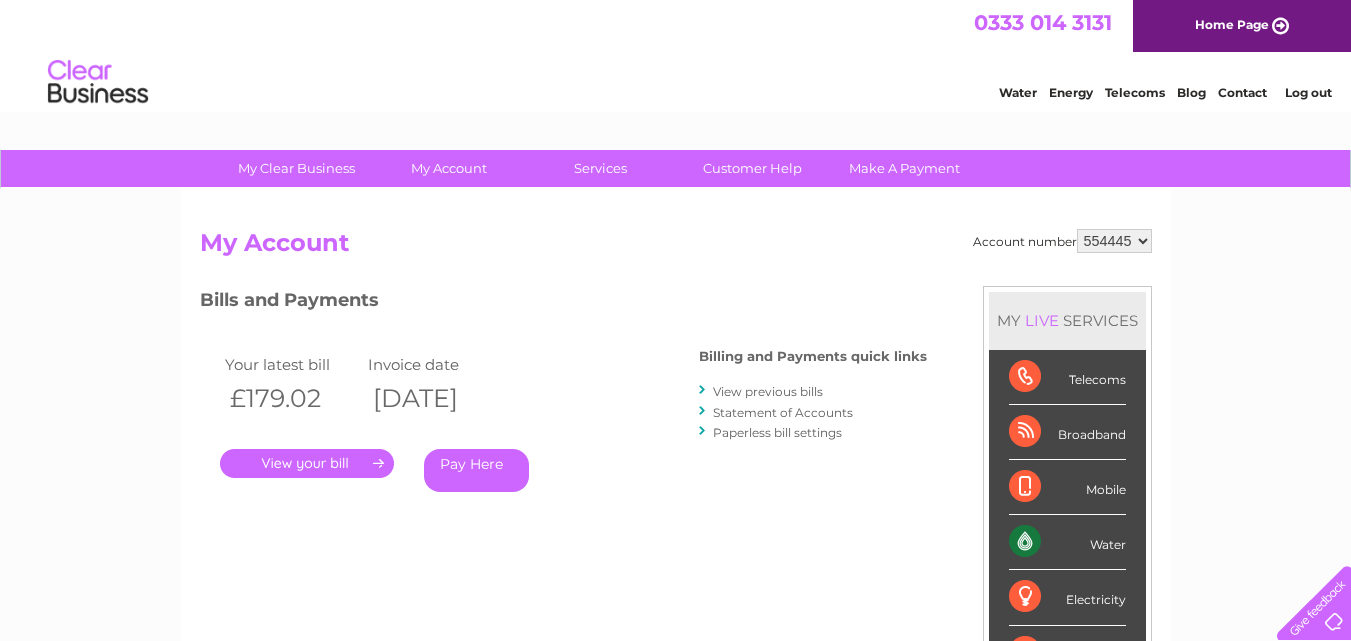 scroll, scrollTop: 0, scrollLeft: 0, axis: both 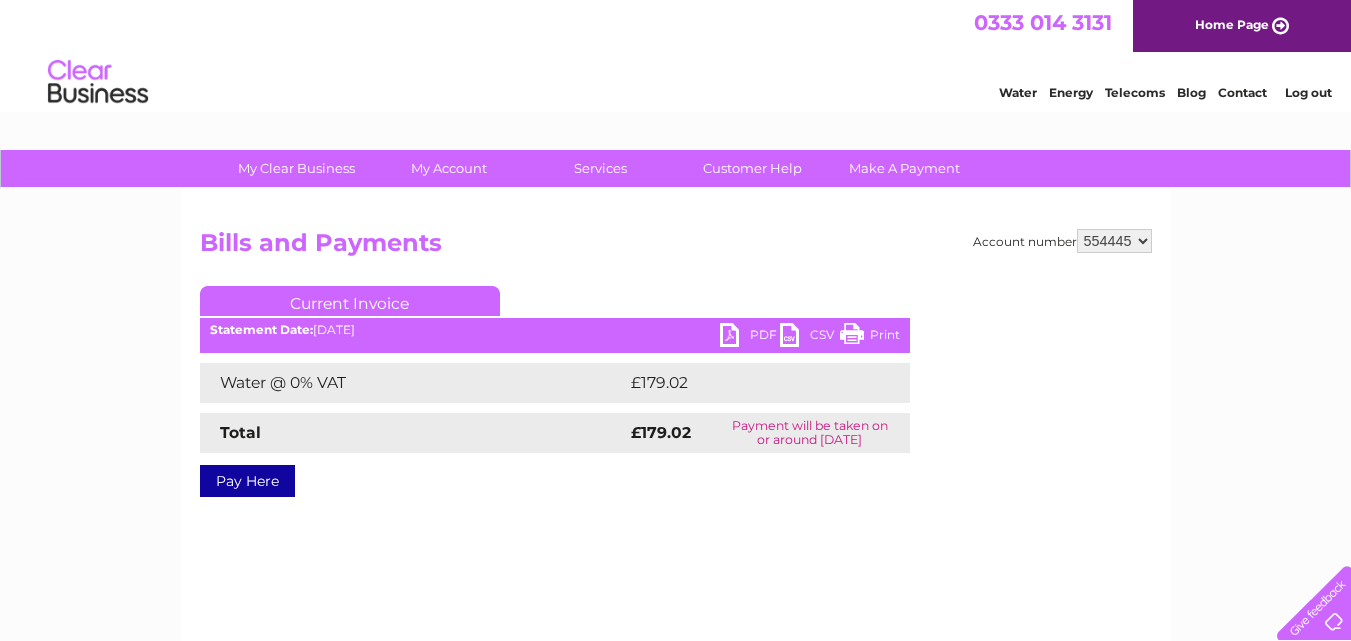 click on "PDF" at bounding box center [750, 337] 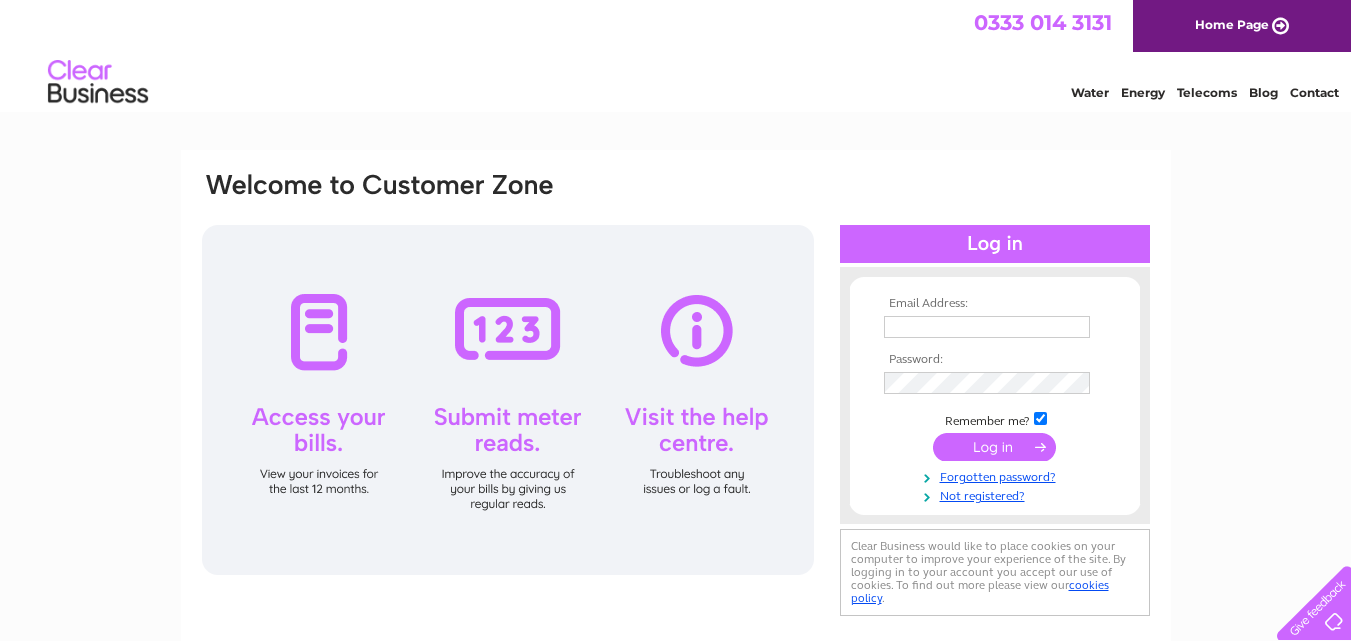 scroll, scrollTop: 0, scrollLeft: 0, axis: both 